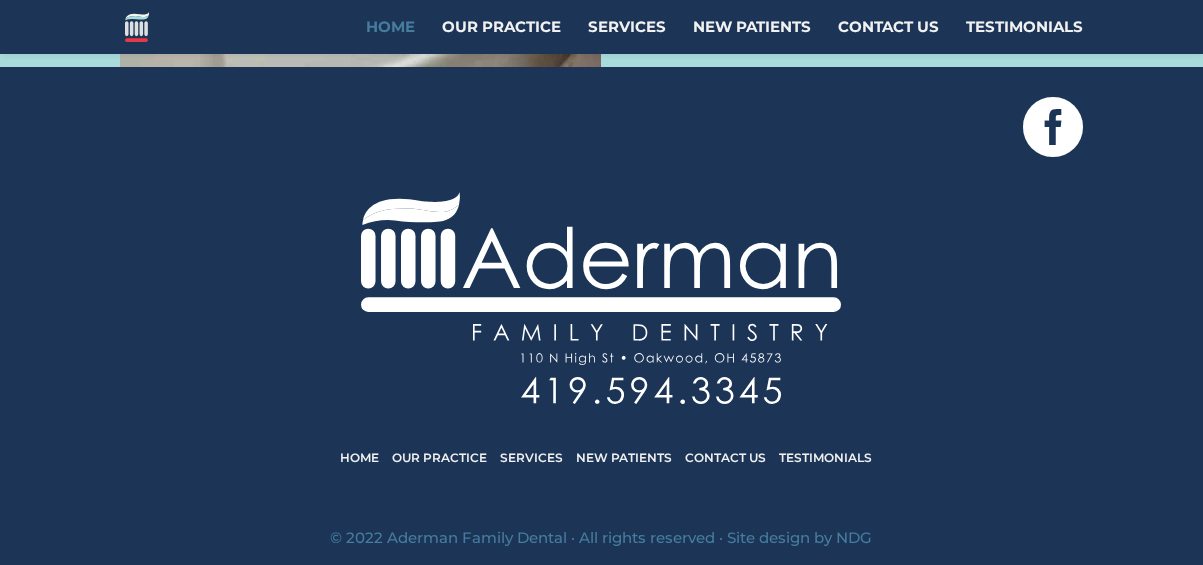 scroll, scrollTop: 3184, scrollLeft: 0, axis: vertical 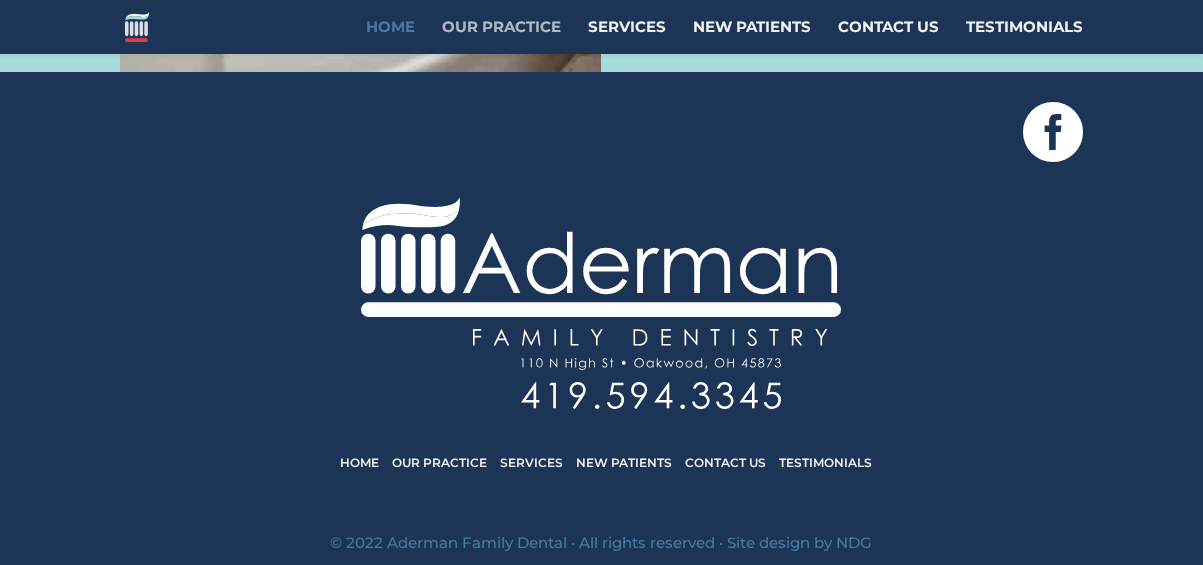 click on "Our Practice" at bounding box center [501, 37] 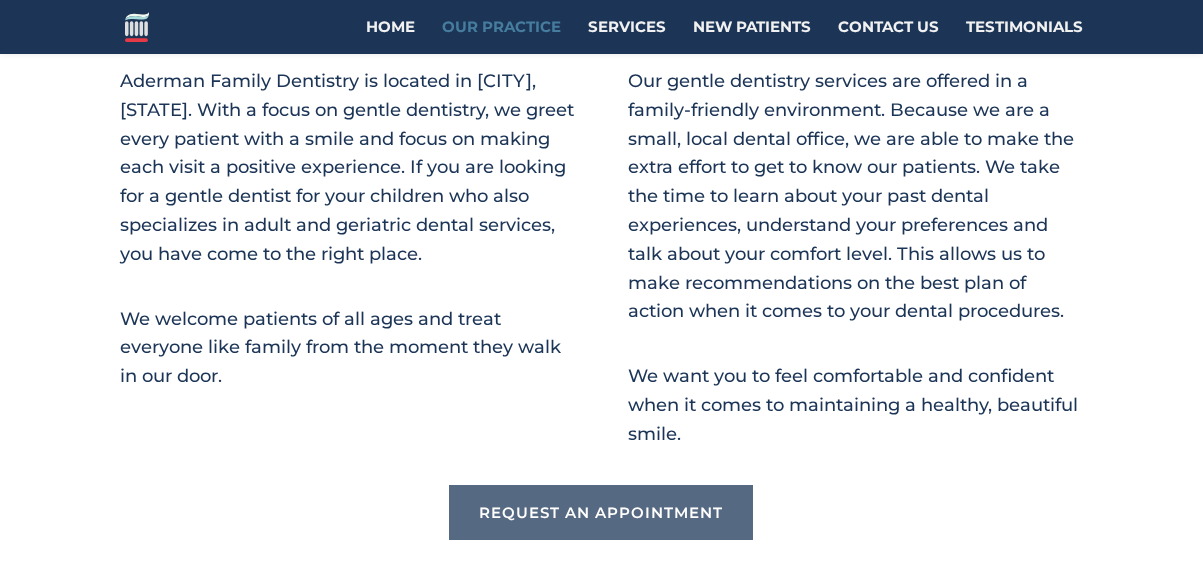 scroll, scrollTop: 665, scrollLeft: 0, axis: vertical 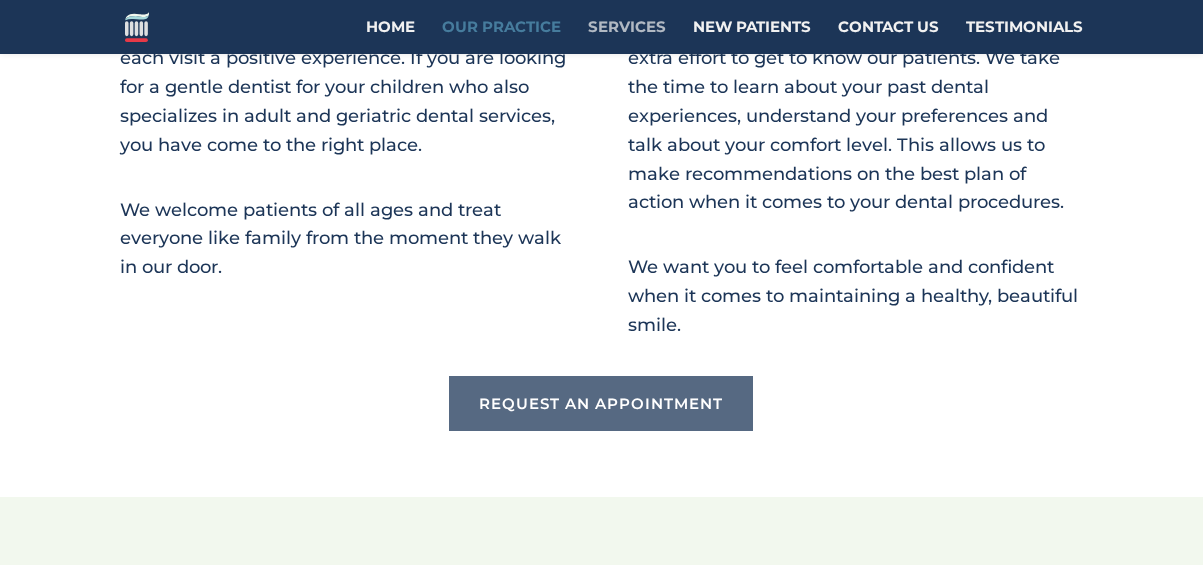 click on "Services" at bounding box center (627, 37) 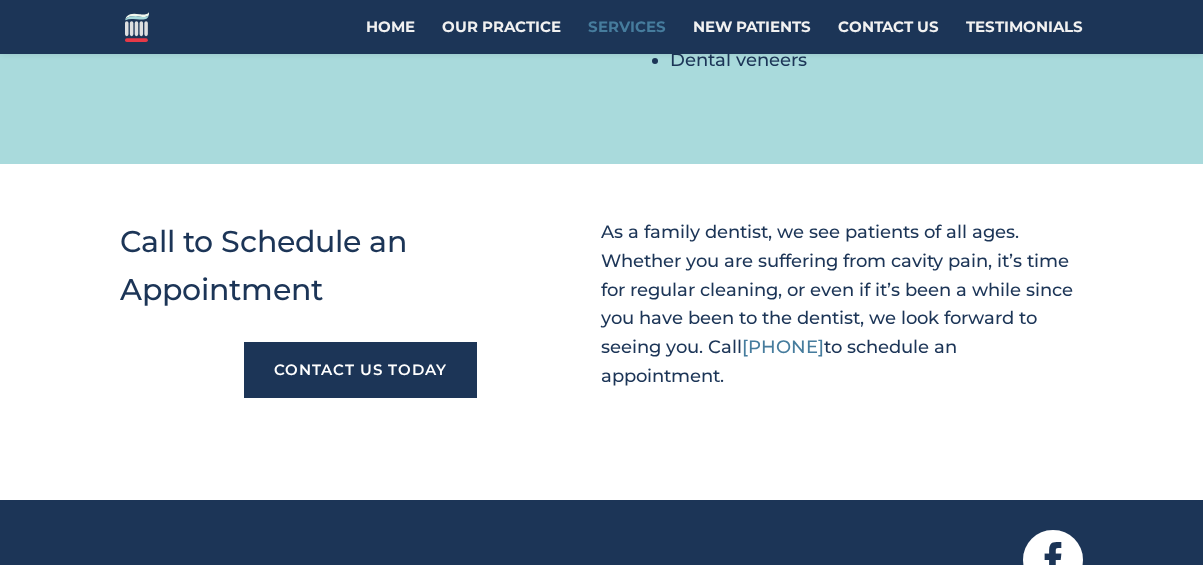 scroll, scrollTop: 2089, scrollLeft: 0, axis: vertical 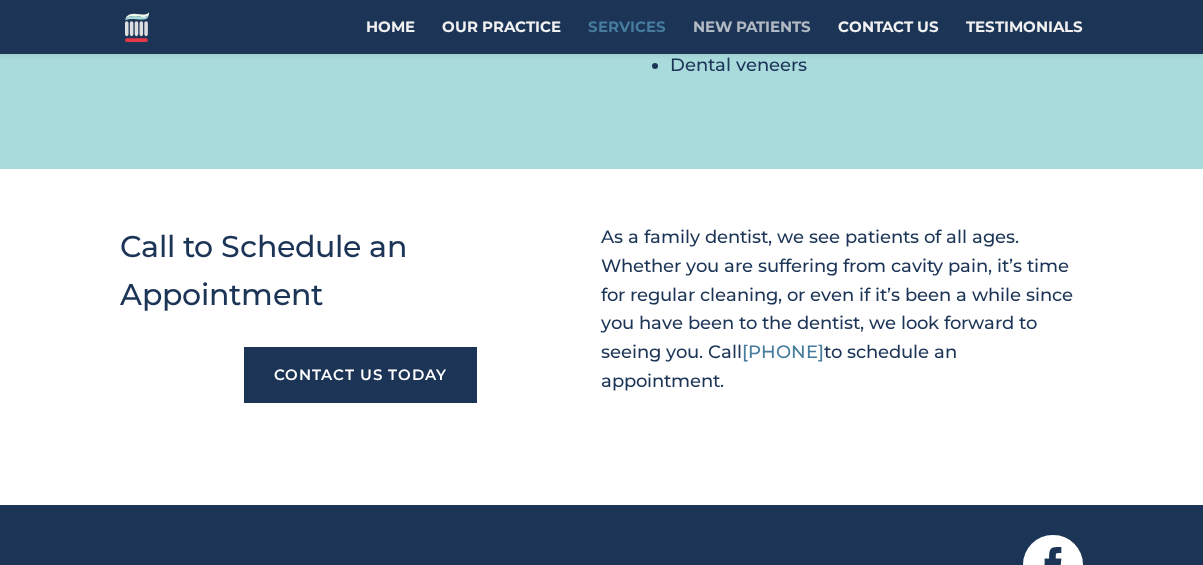 click on "New Patients" at bounding box center (752, 37) 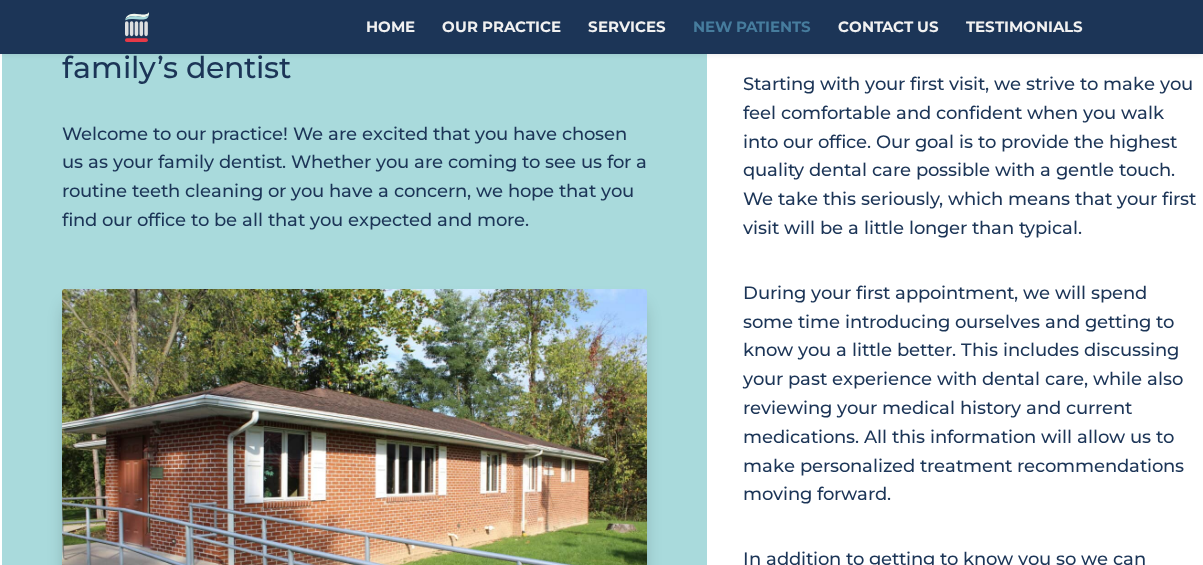 scroll, scrollTop: 0, scrollLeft: 0, axis: both 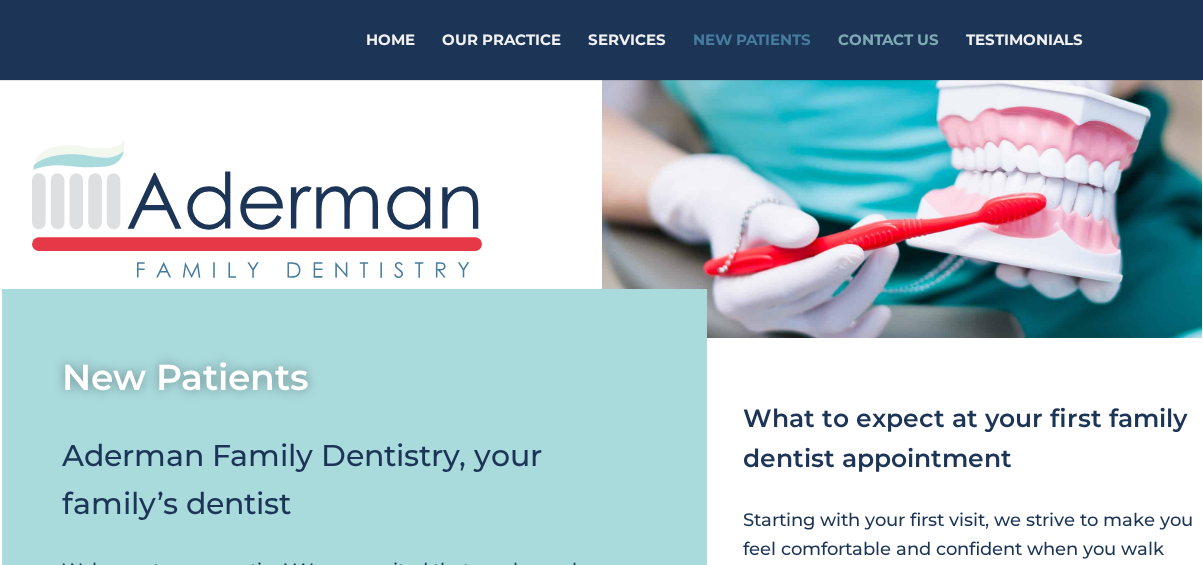click on "Contact Us" at bounding box center (888, 56) 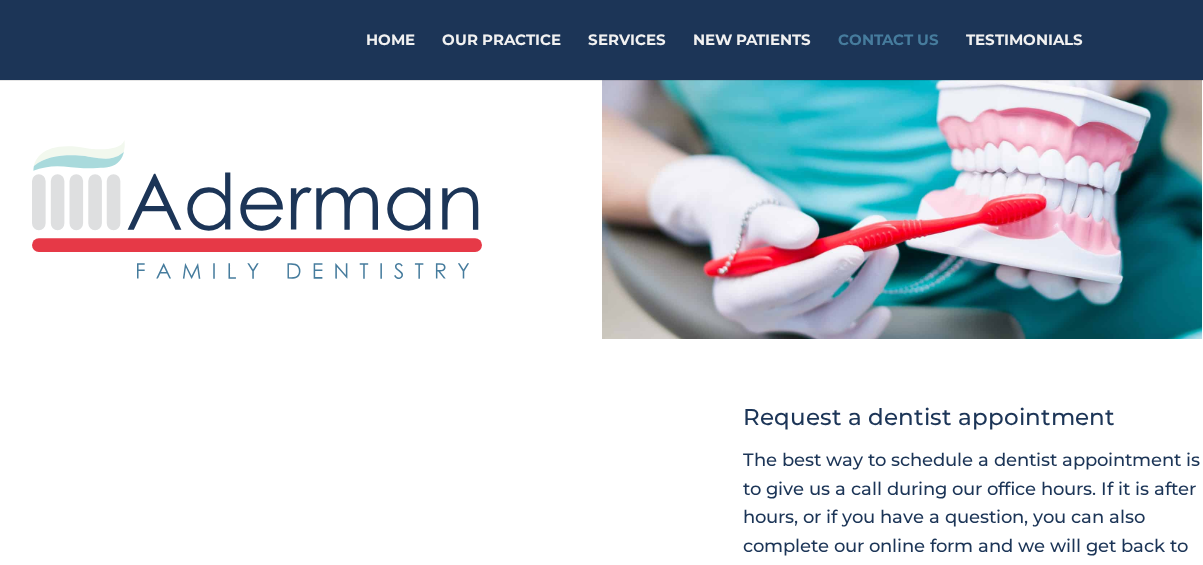 scroll, scrollTop: 0, scrollLeft: 0, axis: both 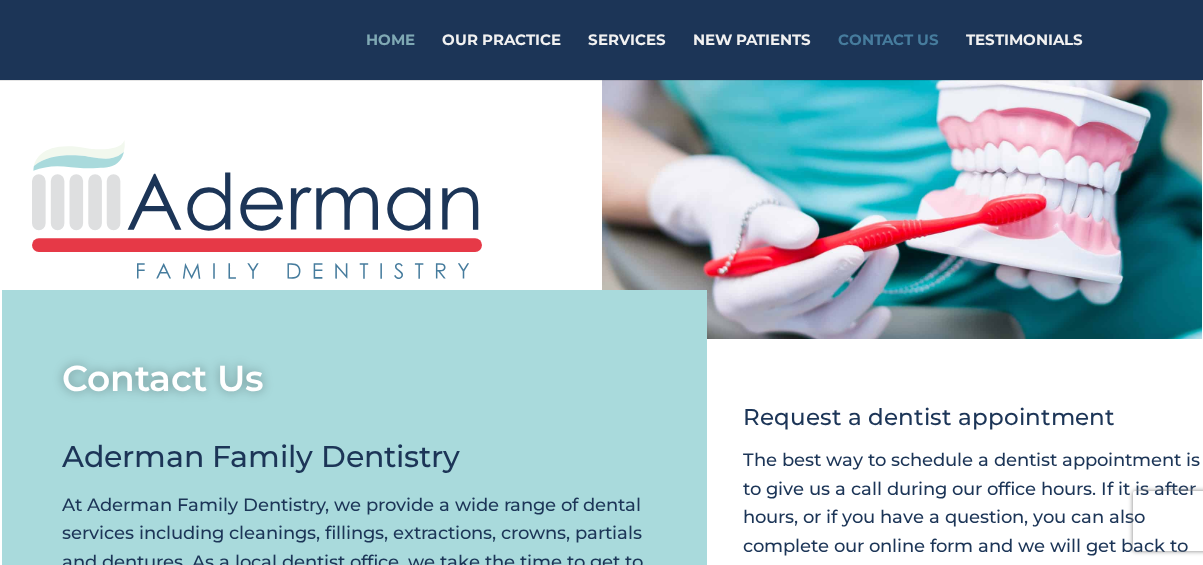 click on "Home" at bounding box center (390, 56) 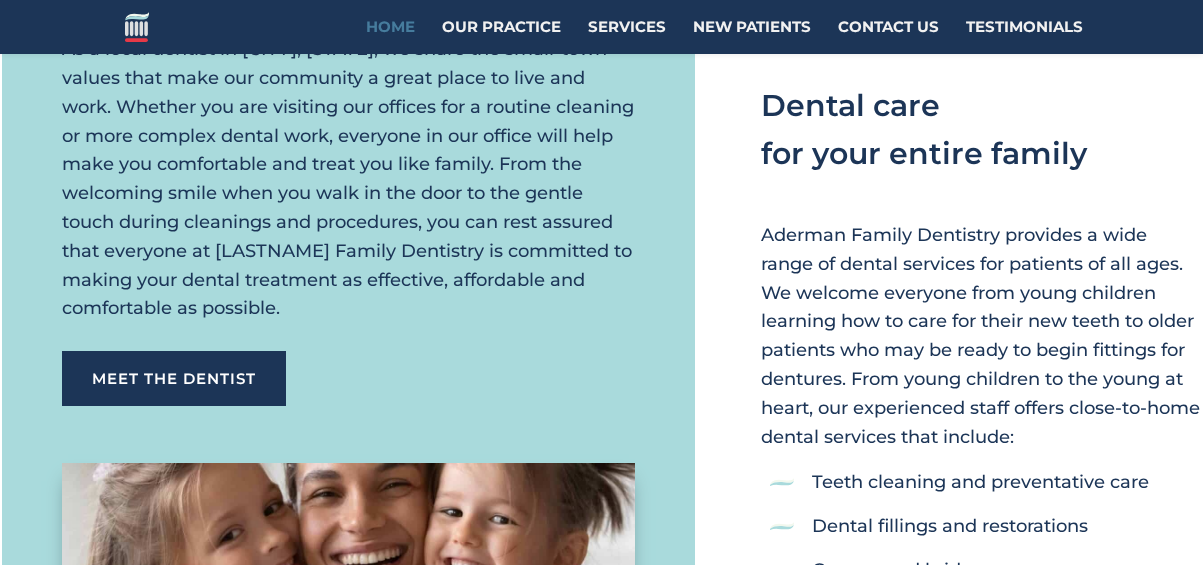scroll, scrollTop: 462, scrollLeft: 0, axis: vertical 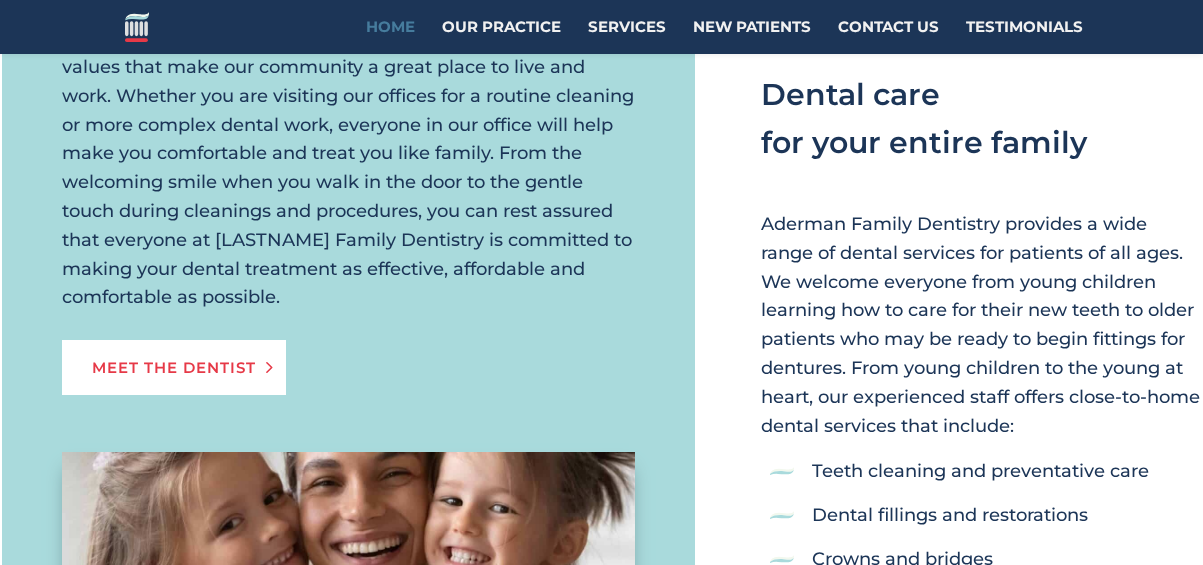 click on "Meet the Dentist" at bounding box center [174, 339] 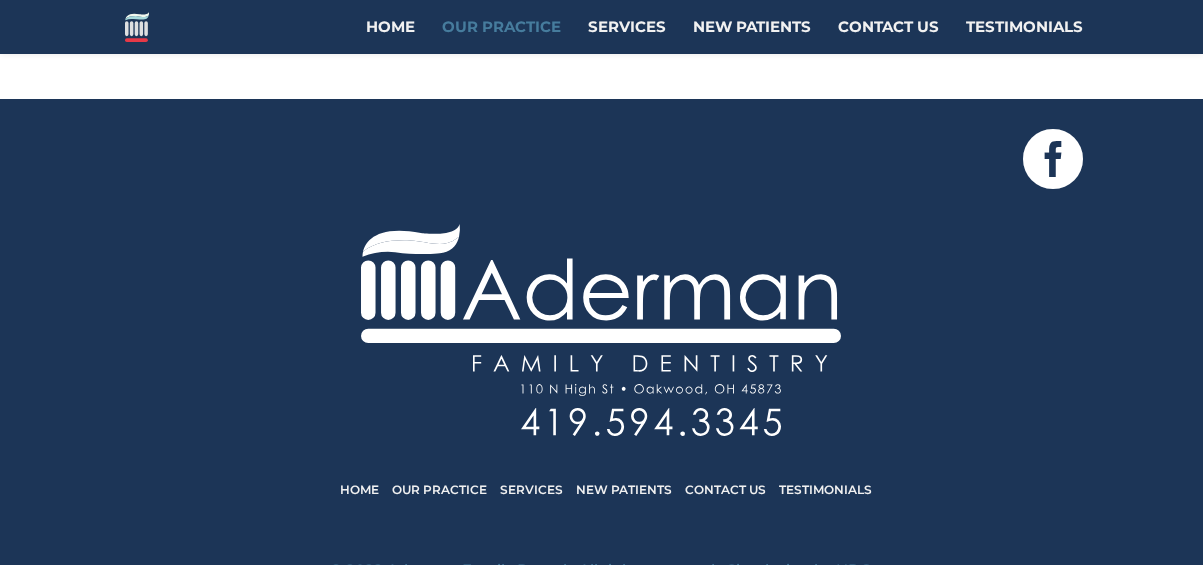 scroll, scrollTop: 3163, scrollLeft: 0, axis: vertical 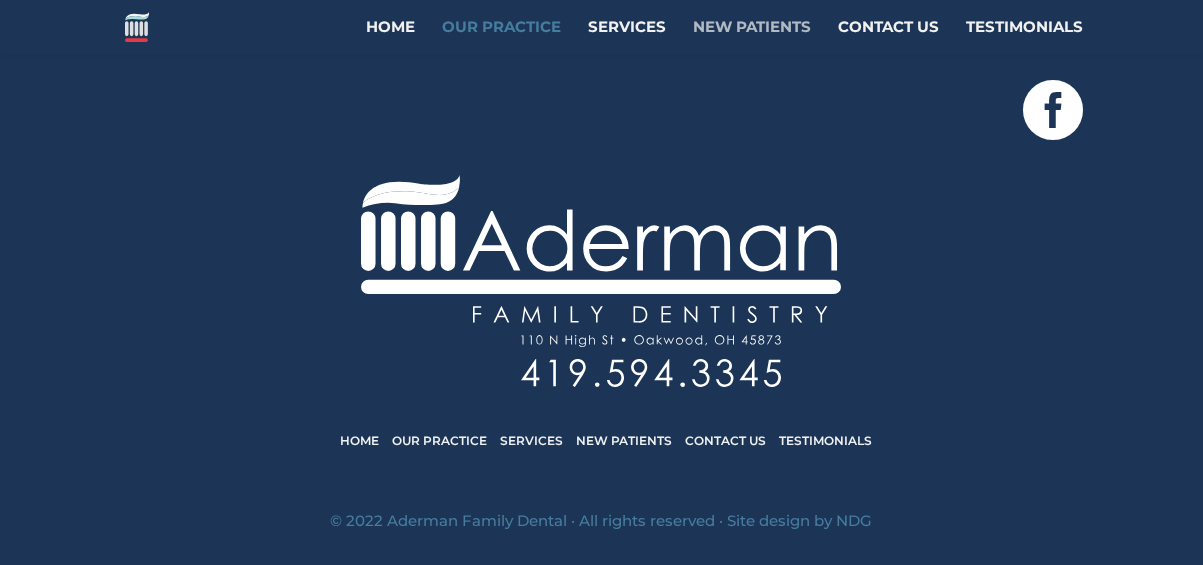 click on "New Patients" at bounding box center [752, 37] 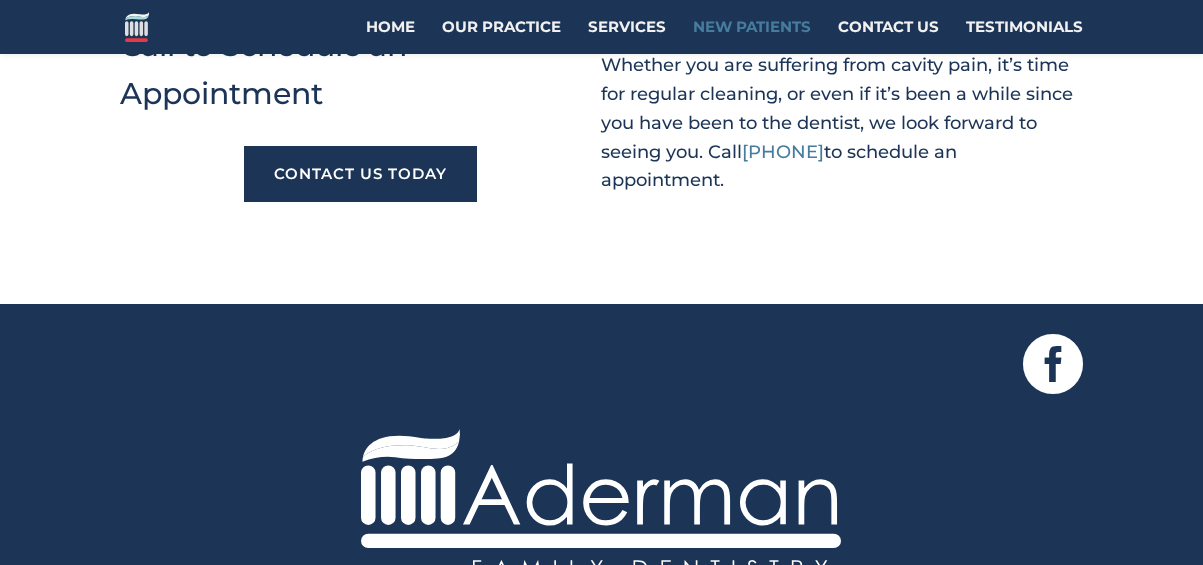scroll, scrollTop: 2317, scrollLeft: 0, axis: vertical 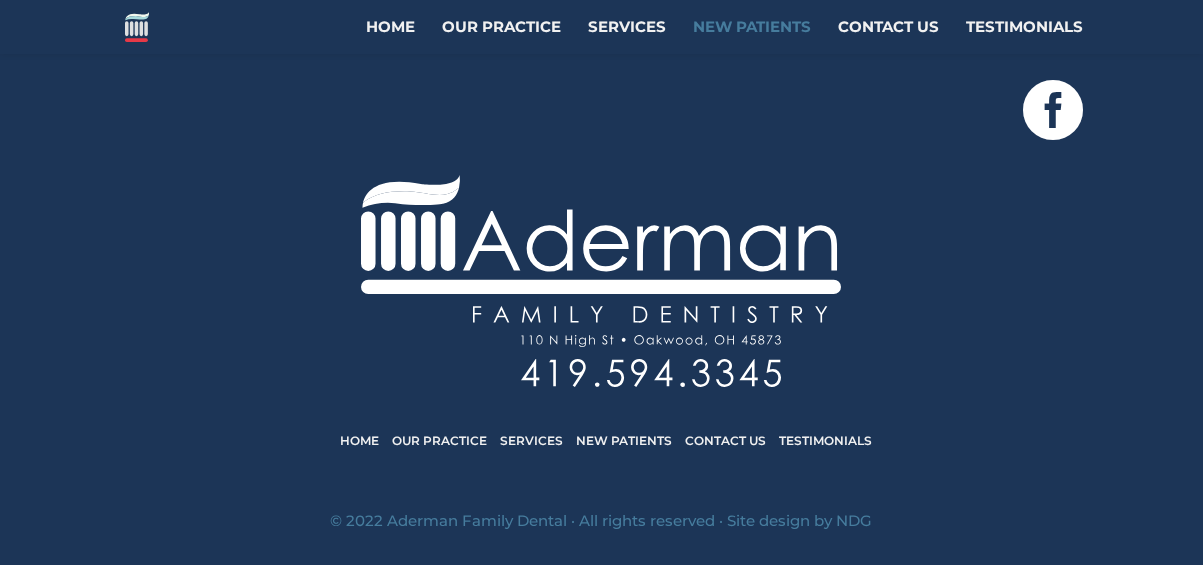 click on "Services" at bounding box center (531, 440) 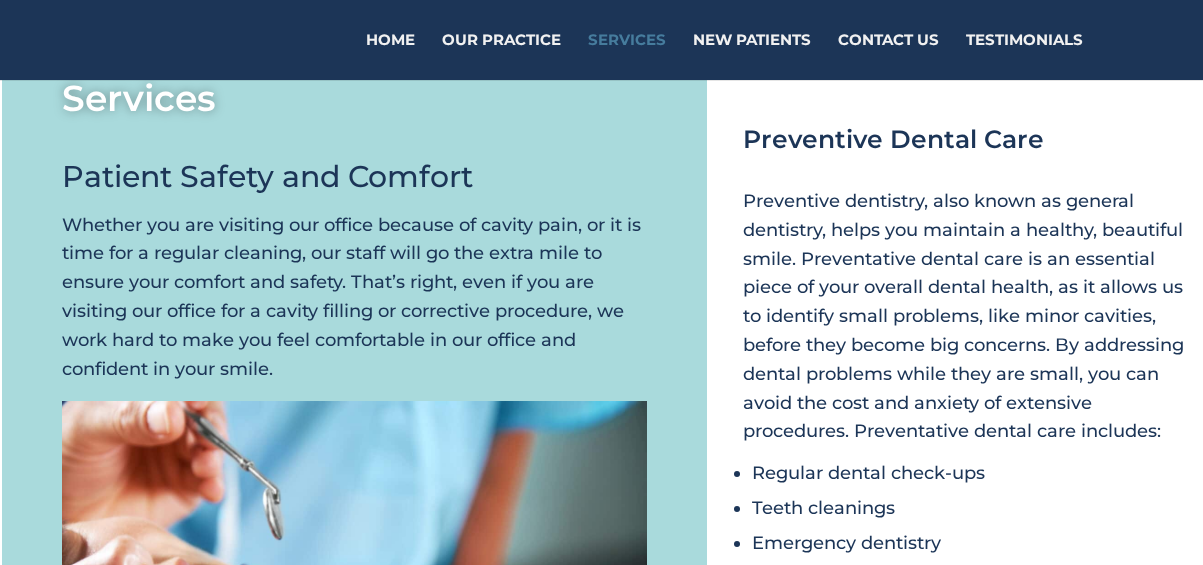 scroll, scrollTop: 0, scrollLeft: 0, axis: both 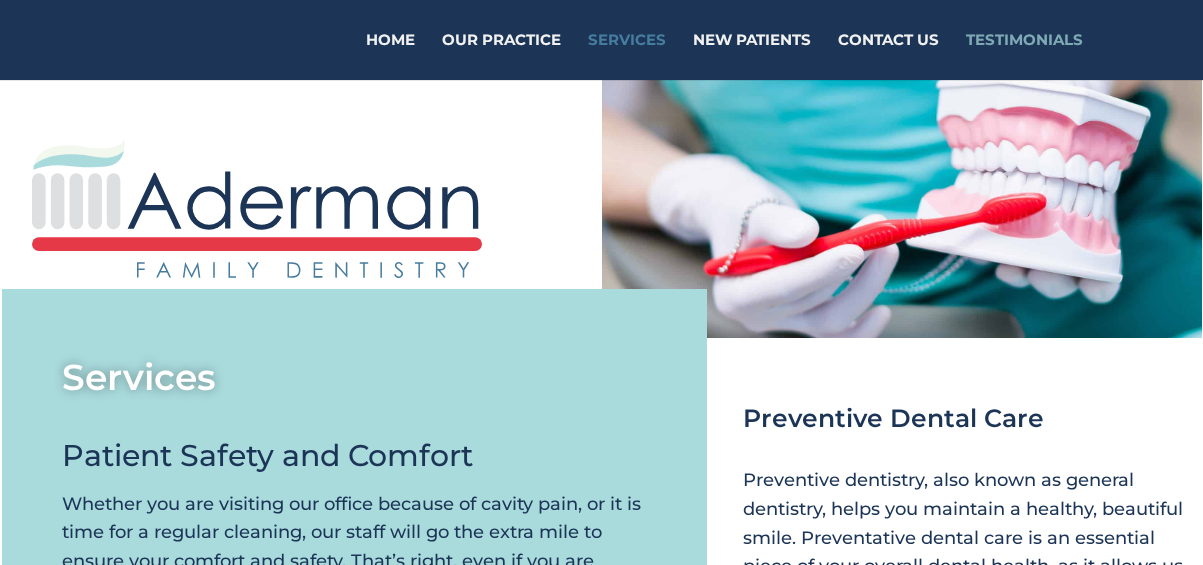 click on "Testimonials" at bounding box center [1024, 56] 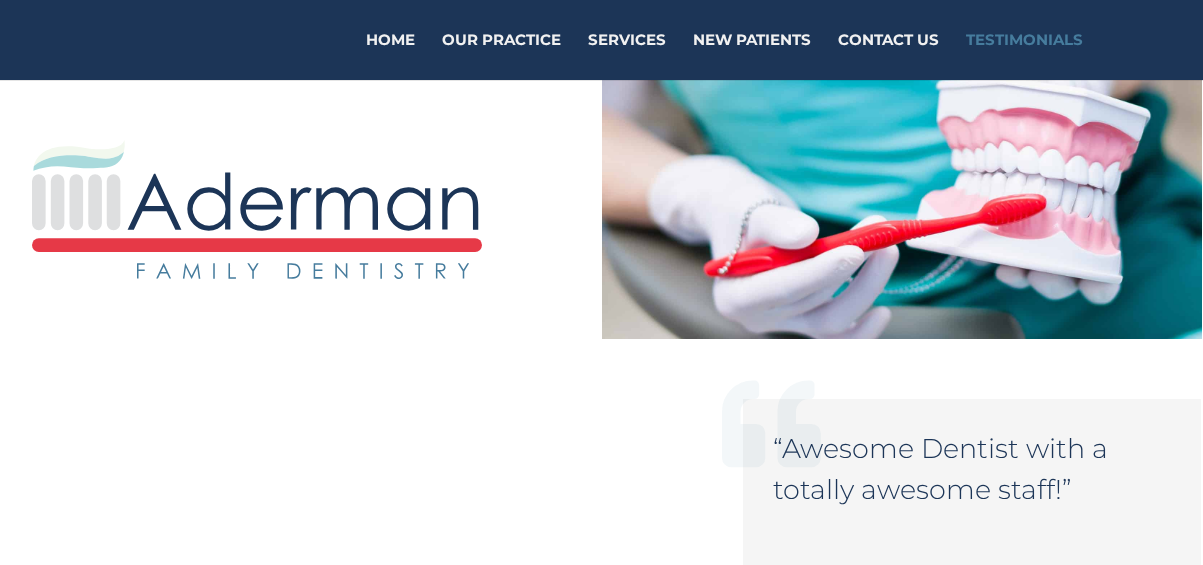scroll, scrollTop: 0, scrollLeft: 0, axis: both 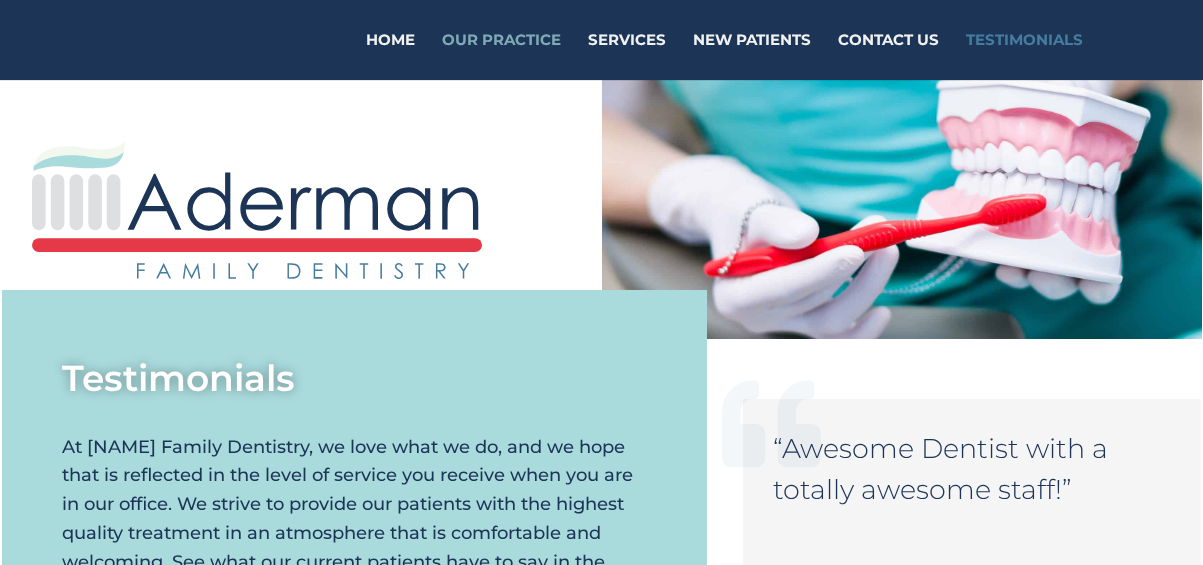 click on "Our Practice" at bounding box center (501, 56) 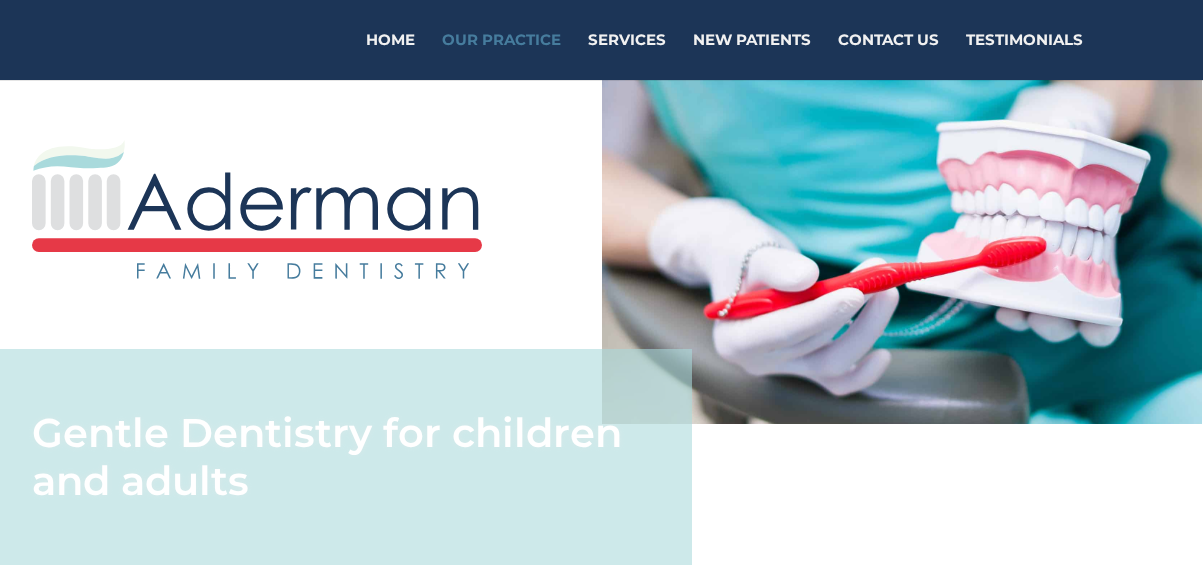 scroll, scrollTop: 0, scrollLeft: 0, axis: both 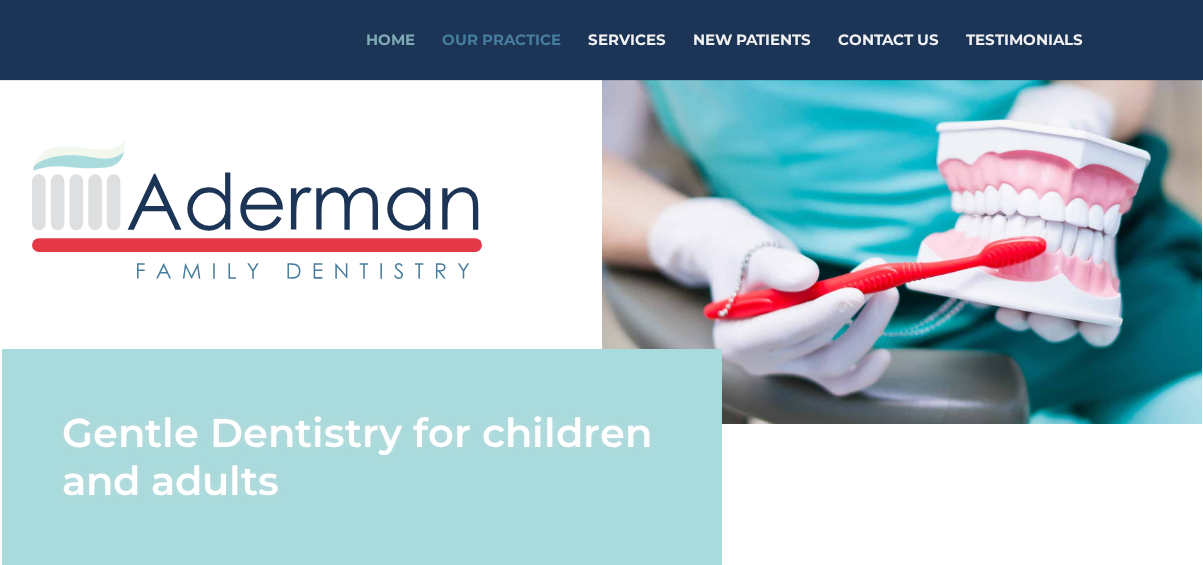 click on "Home" at bounding box center [390, 56] 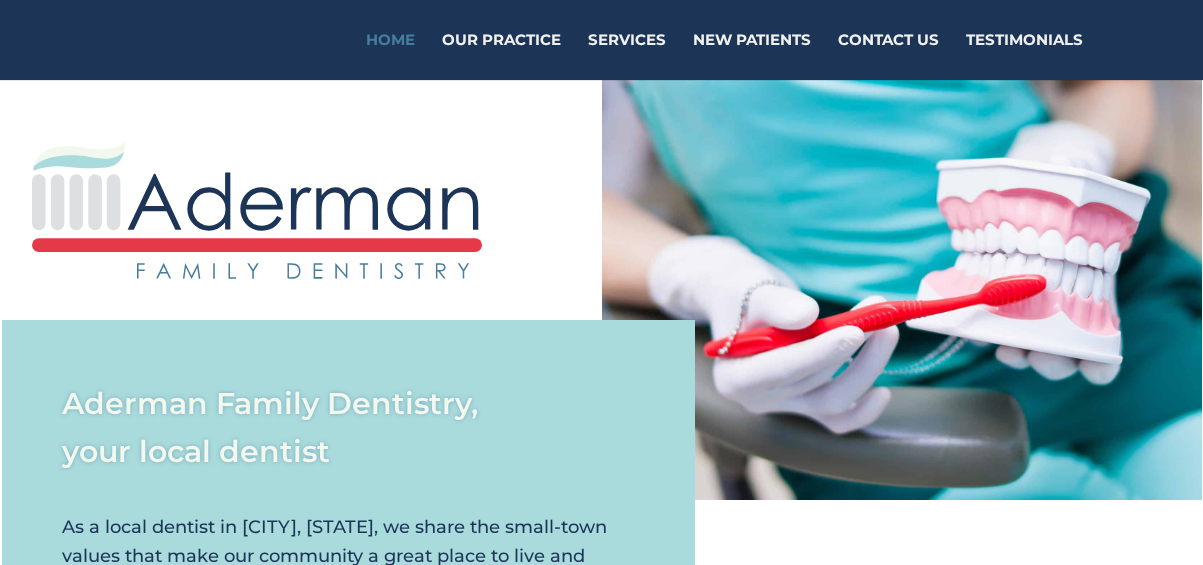 scroll, scrollTop: 0, scrollLeft: 0, axis: both 